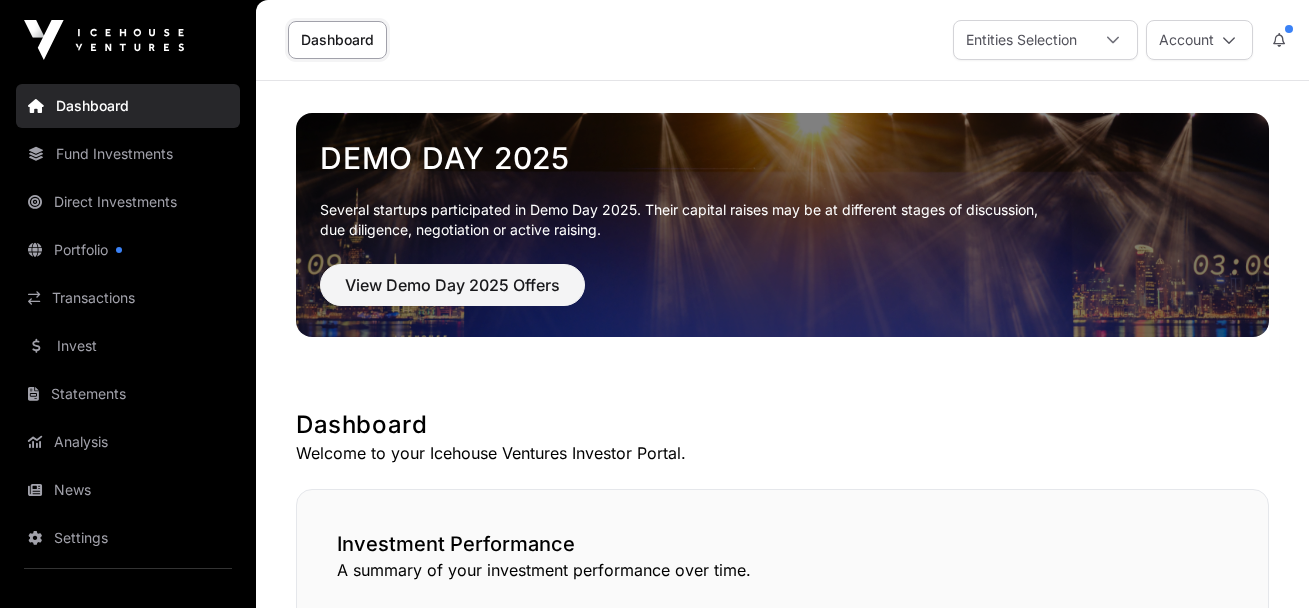 scroll, scrollTop: 0, scrollLeft: 0, axis: both 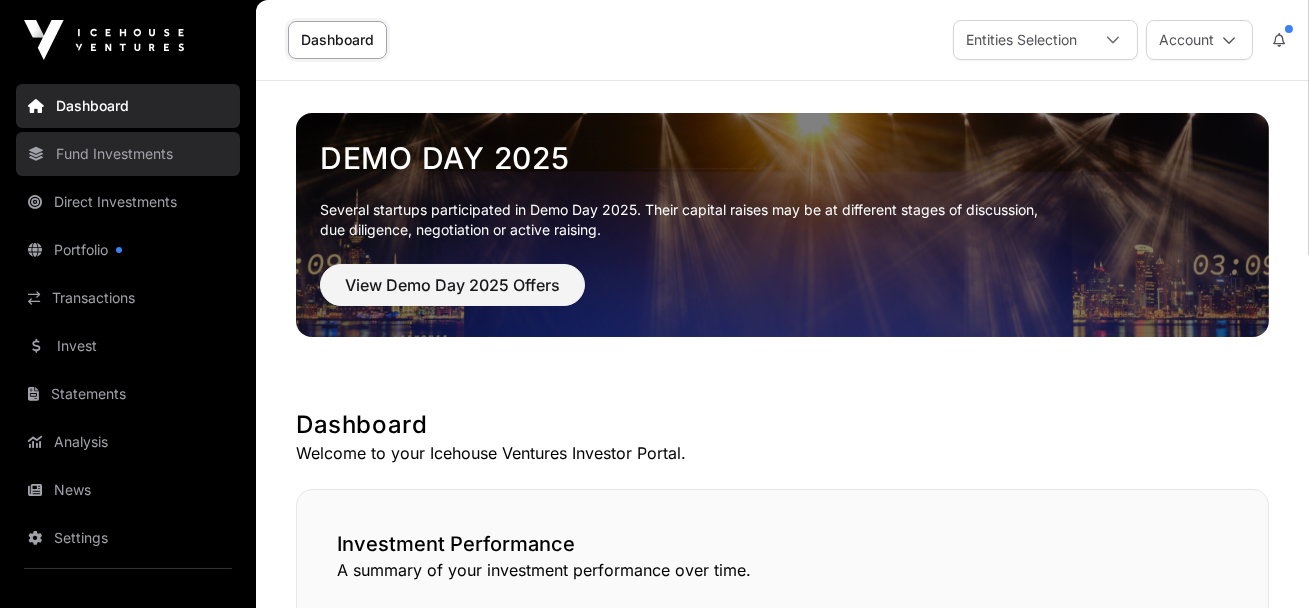 click on "Fund Investments" 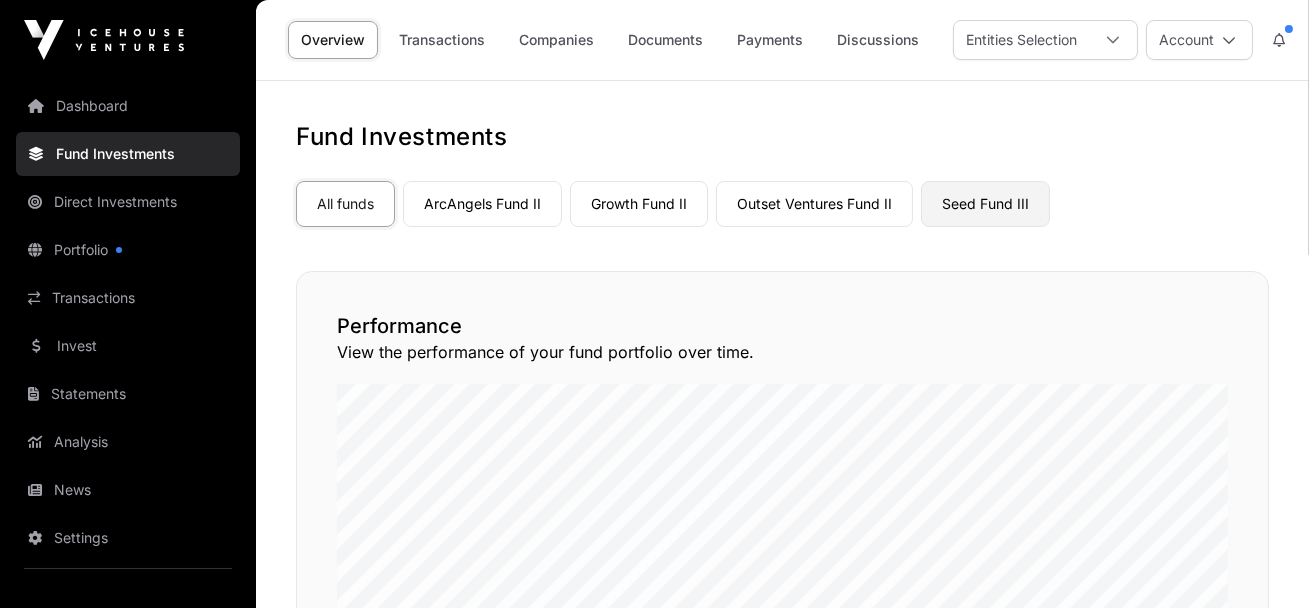 click on "Seed Fund III" 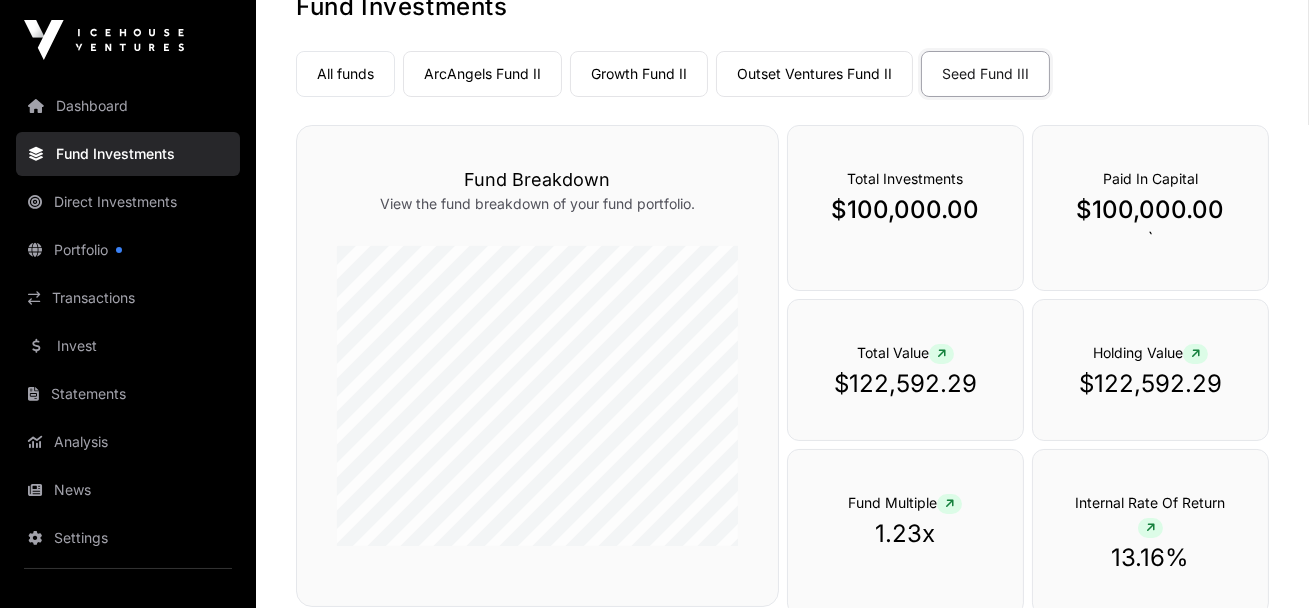 scroll, scrollTop: 0, scrollLeft: 0, axis: both 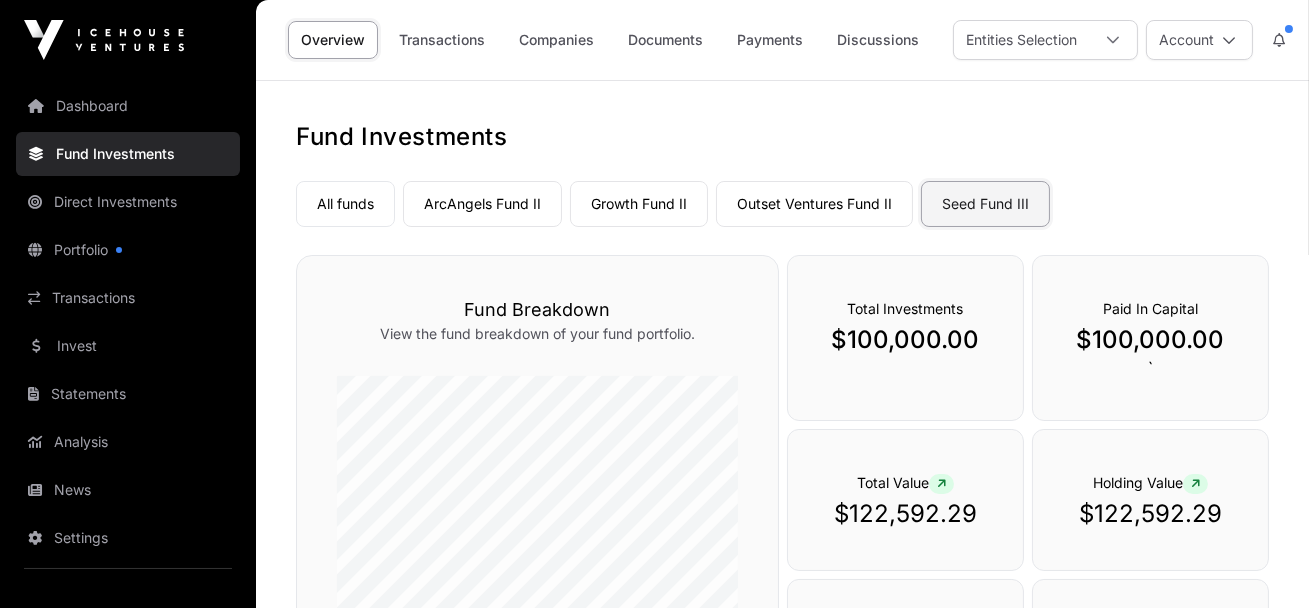 click on "Seed Fund III" 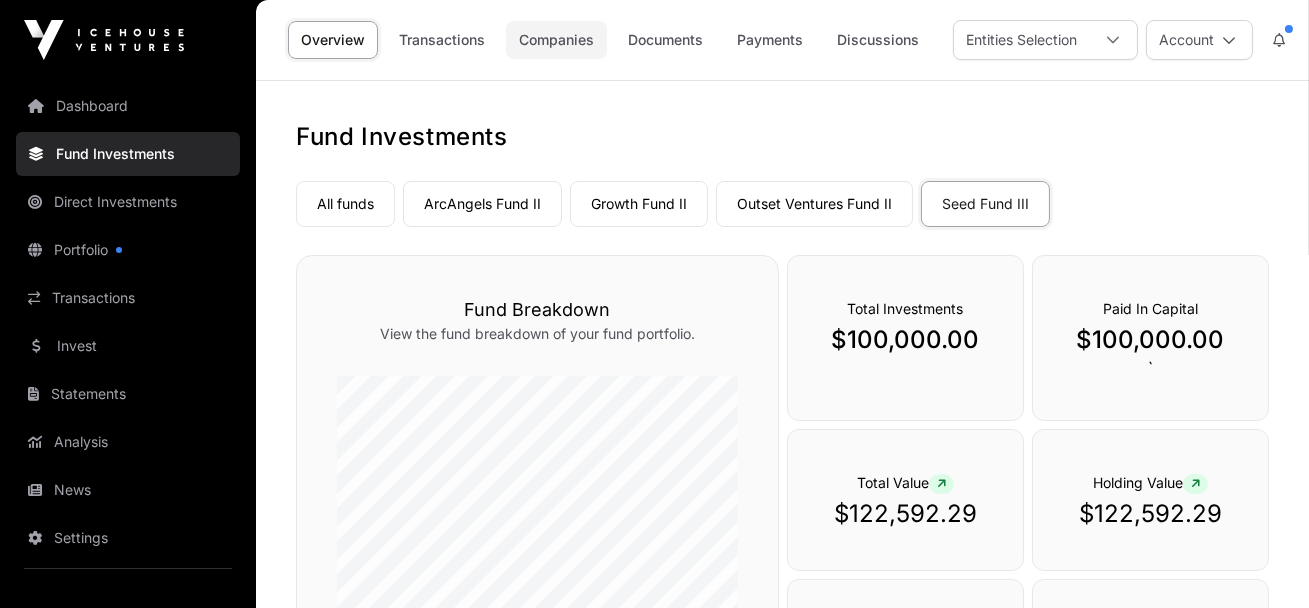 click on "Companies" 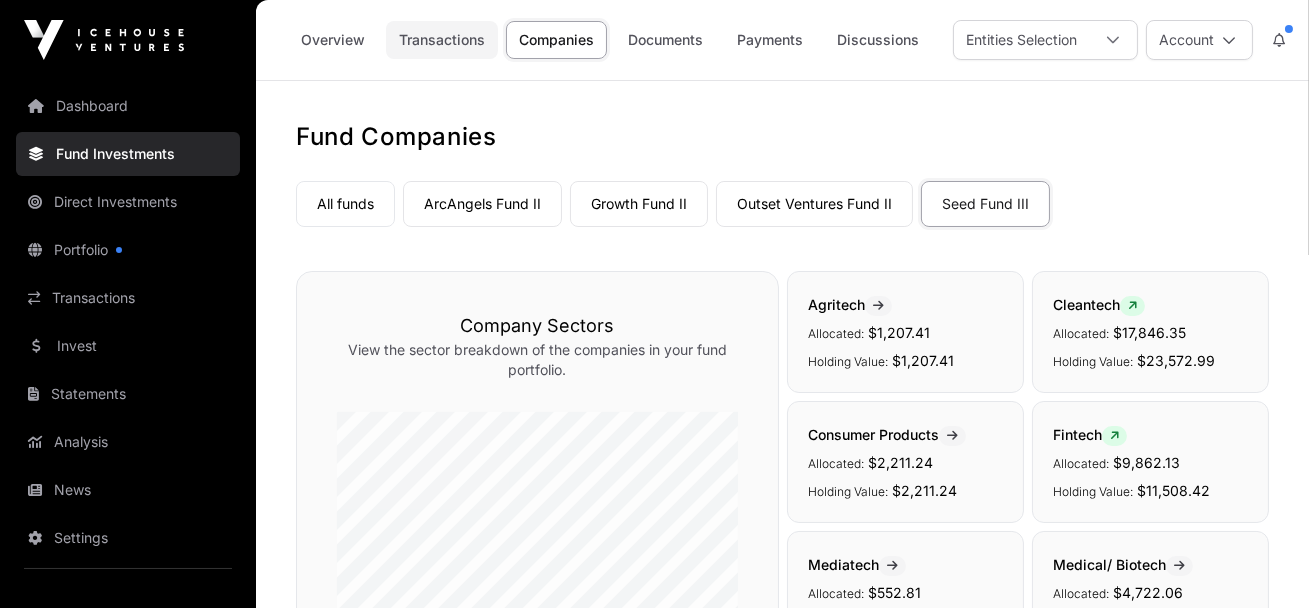click on "Transactions" 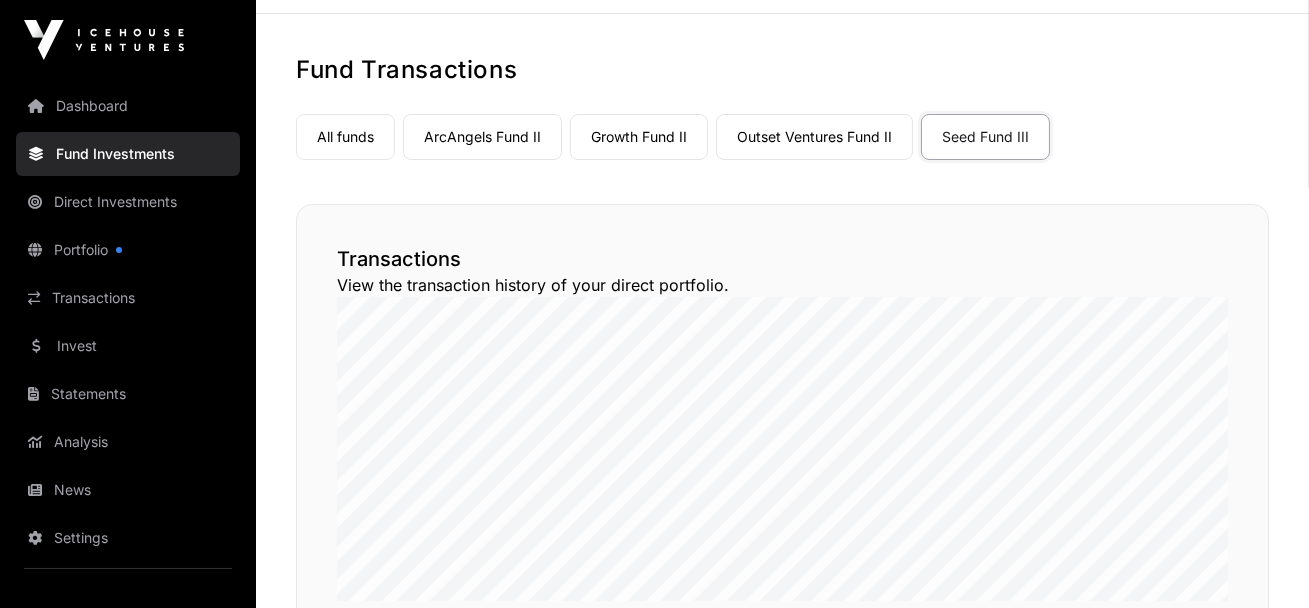 scroll, scrollTop: 0, scrollLeft: 0, axis: both 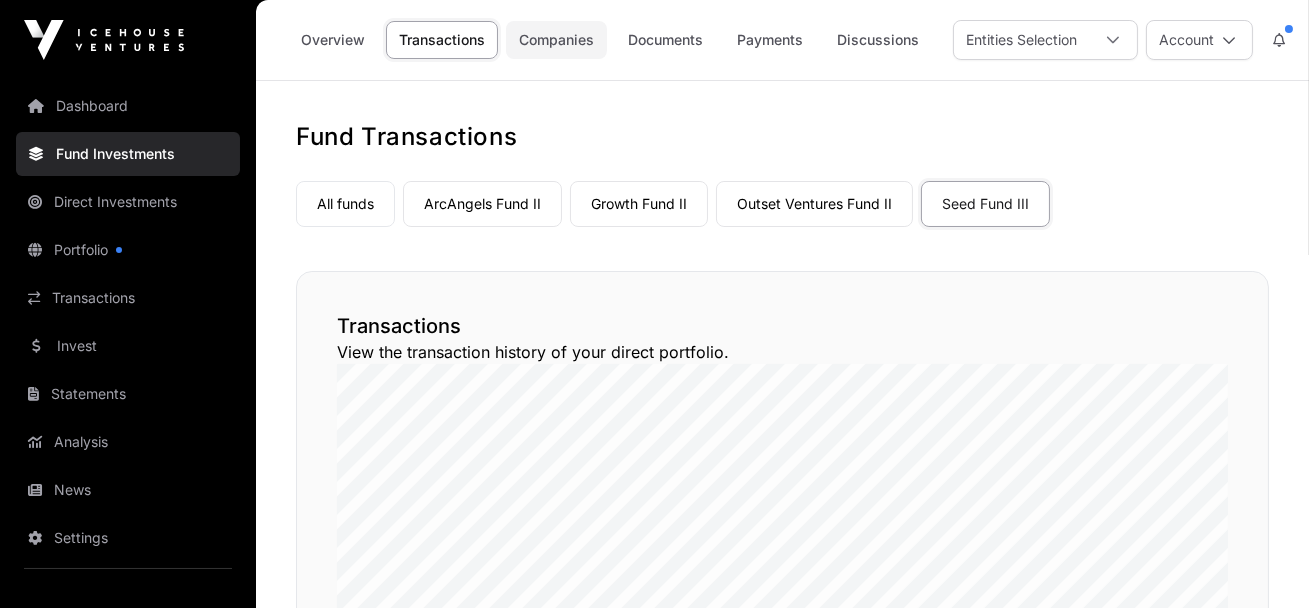 click on "Companies" 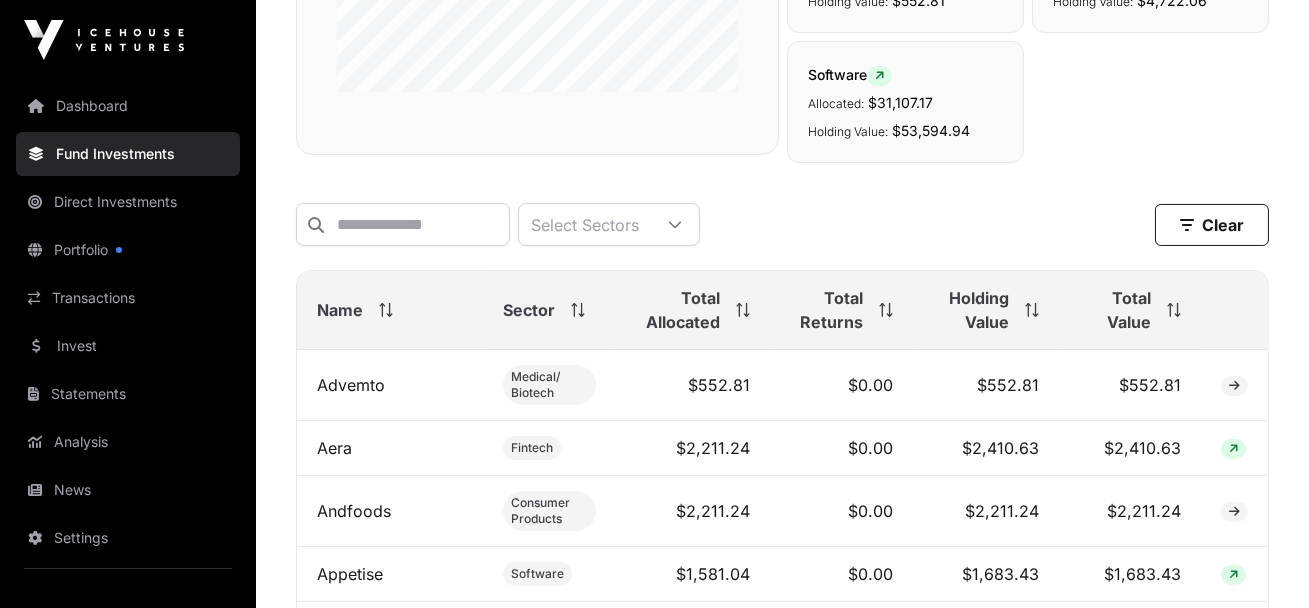 scroll, scrollTop: 694, scrollLeft: 0, axis: vertical 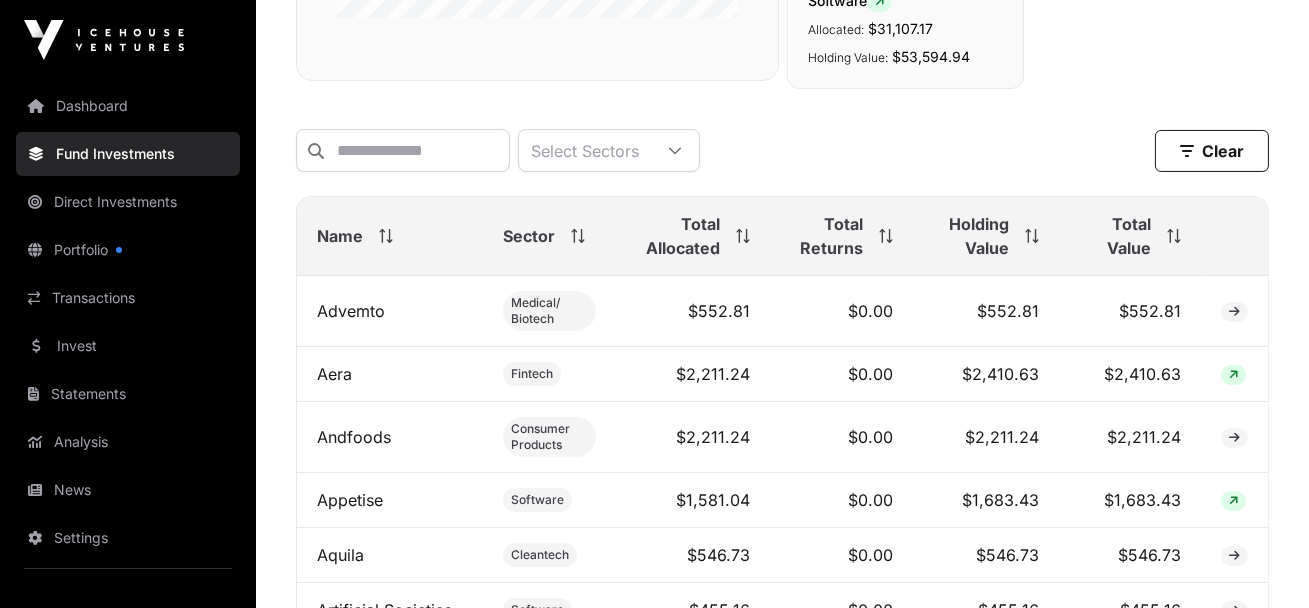 click on "Total Value" 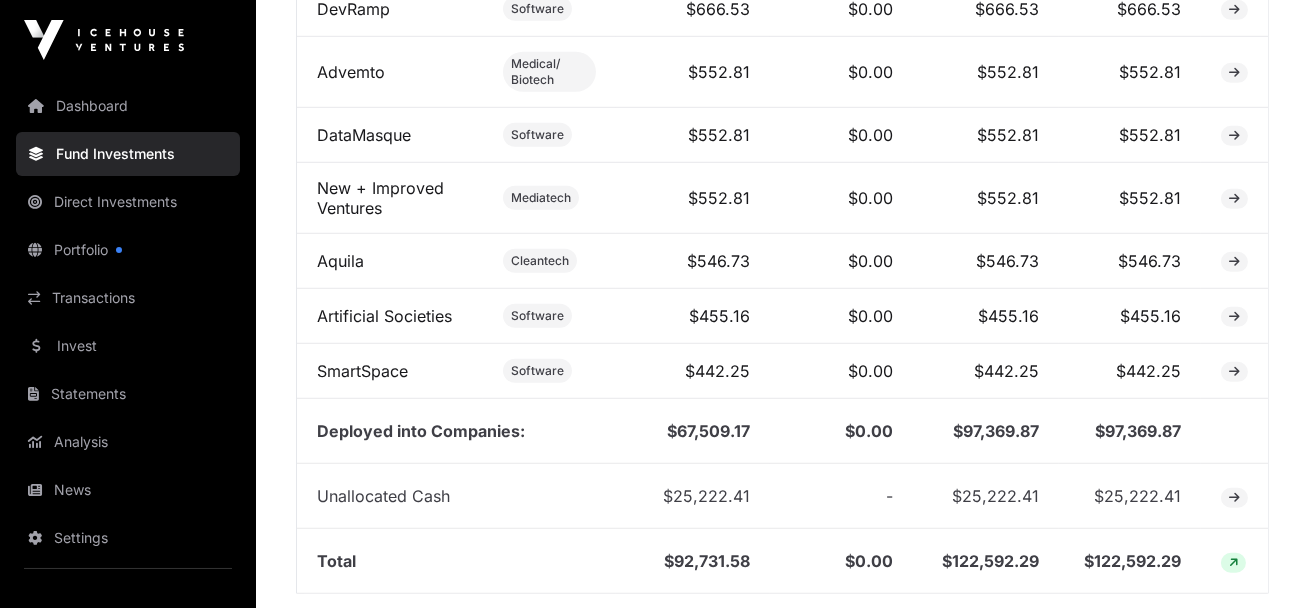 scroll, scrollTop: 2564, scrollLeft: 0, axis: vertical 